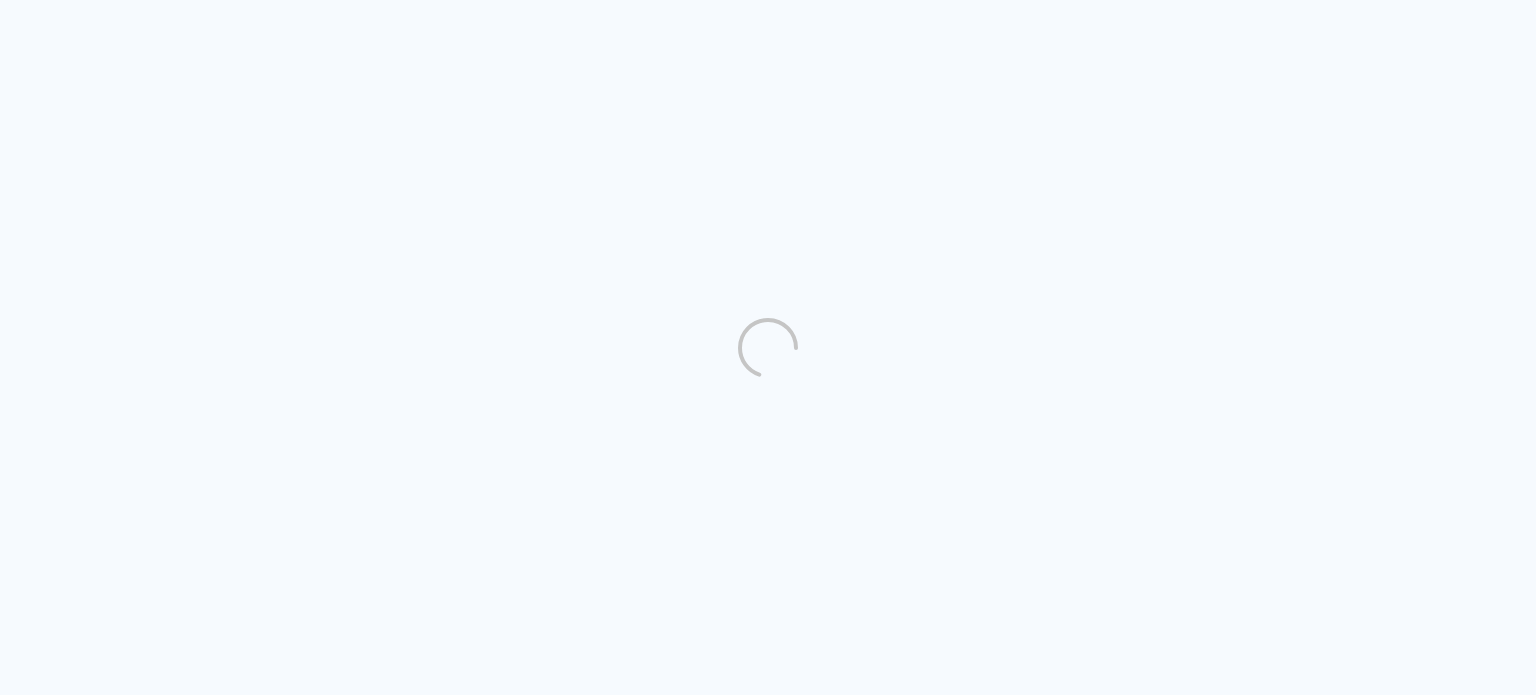 scroll, scrollTop: 0, scrollLeft: 0, axis: both 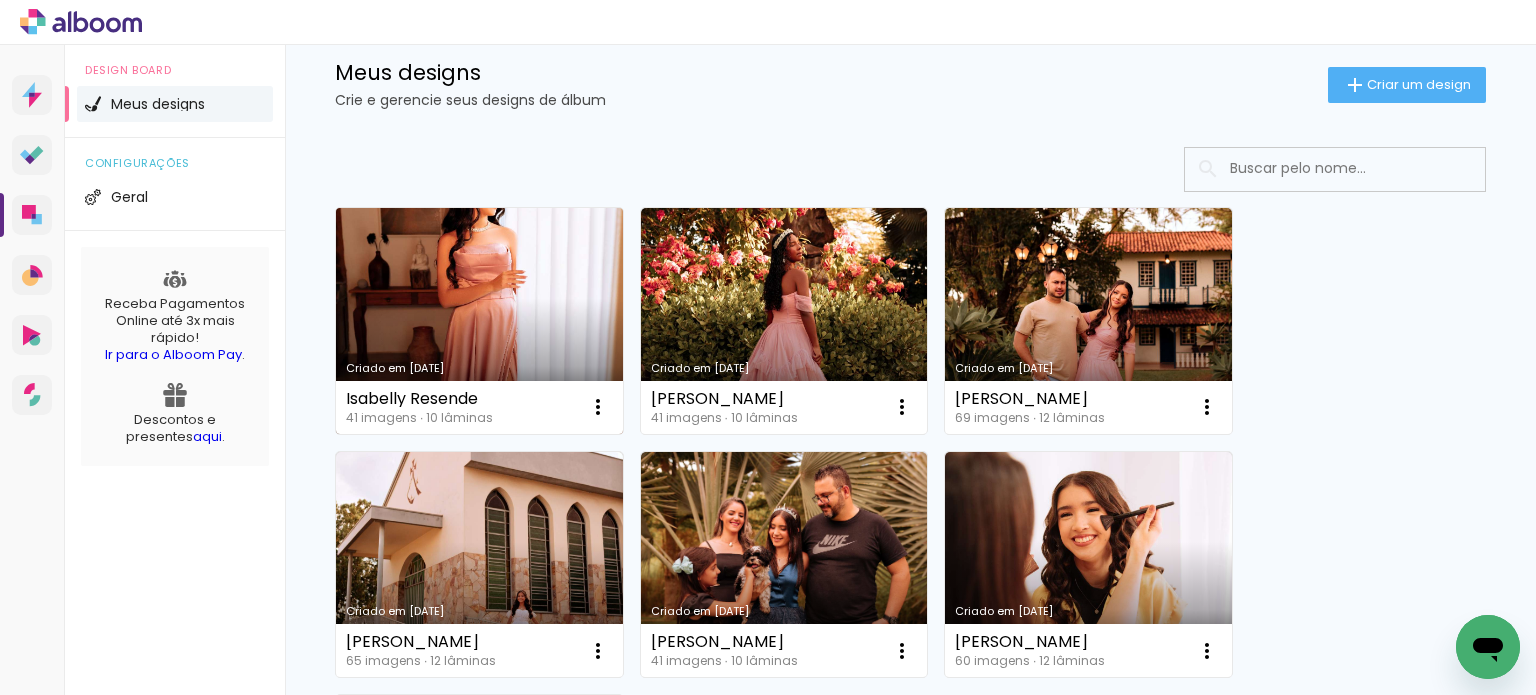 click on "Criado em [DATE]" at bounding box center (479, 321) 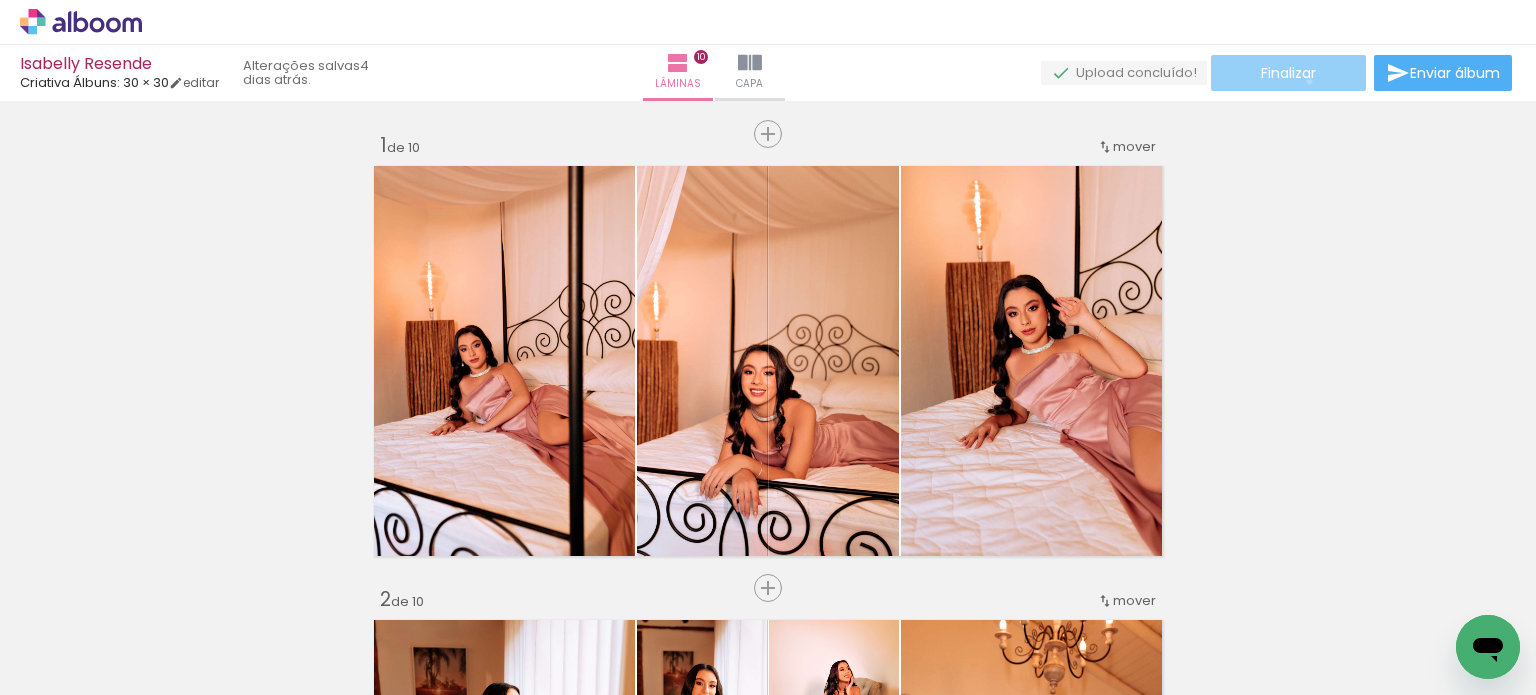 click on "Finalizar" 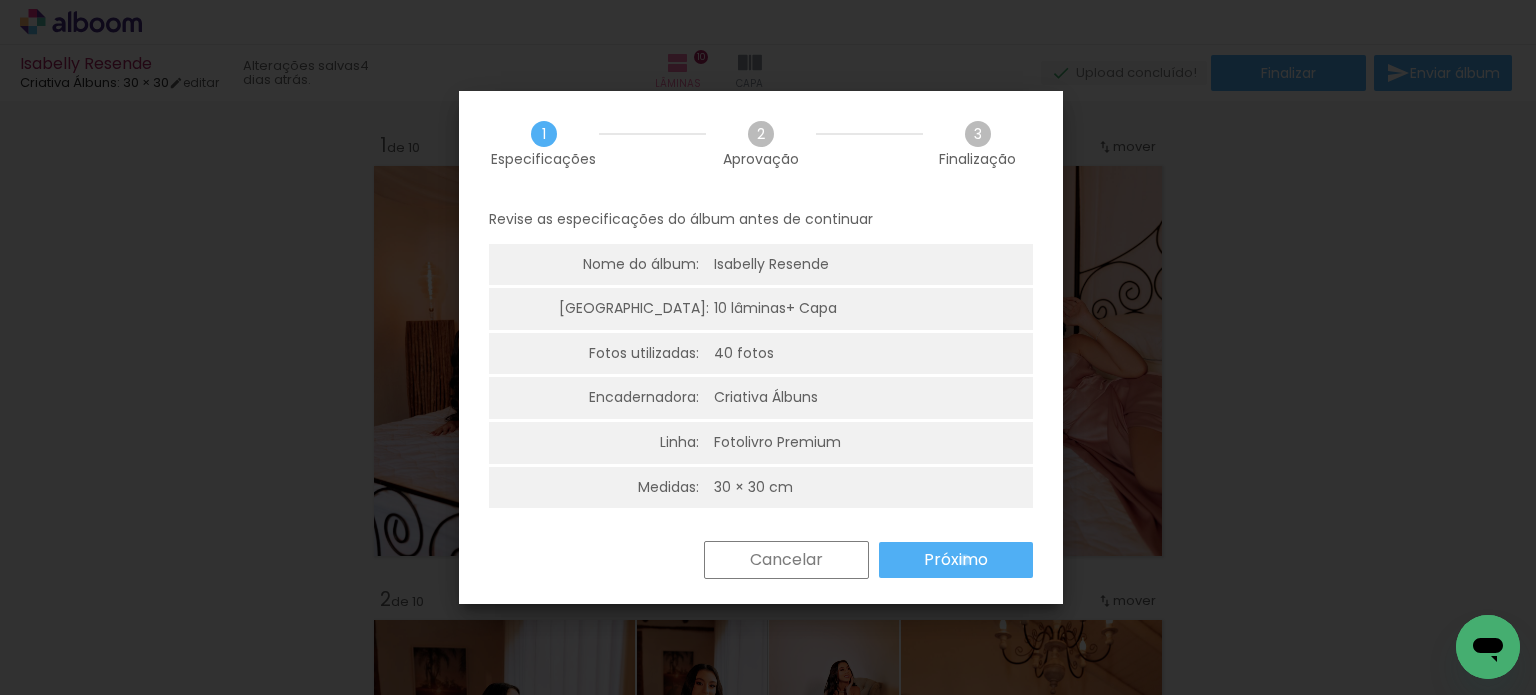 click on "Próximo" at bounding box center (0, 0) 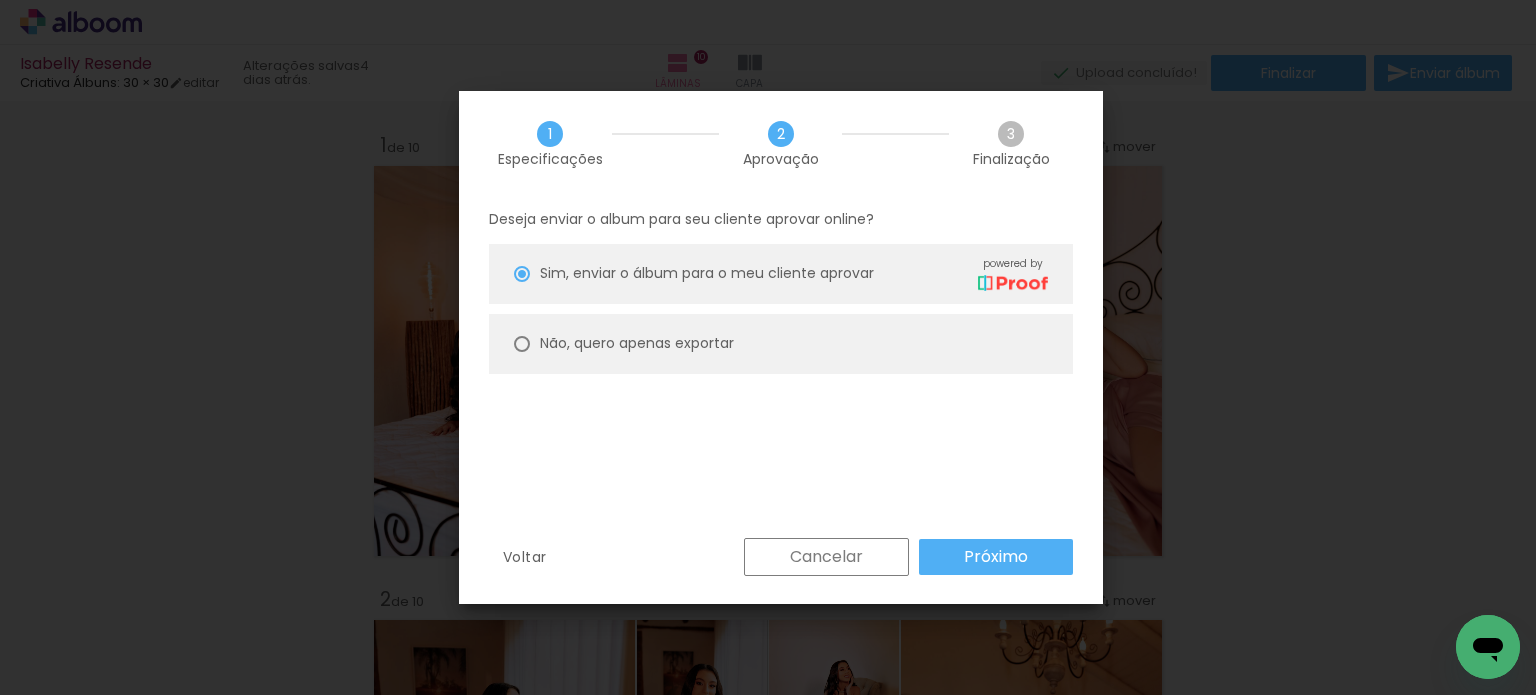 click on "Não, quero apenas exportar" at bounding box center [781, 344] 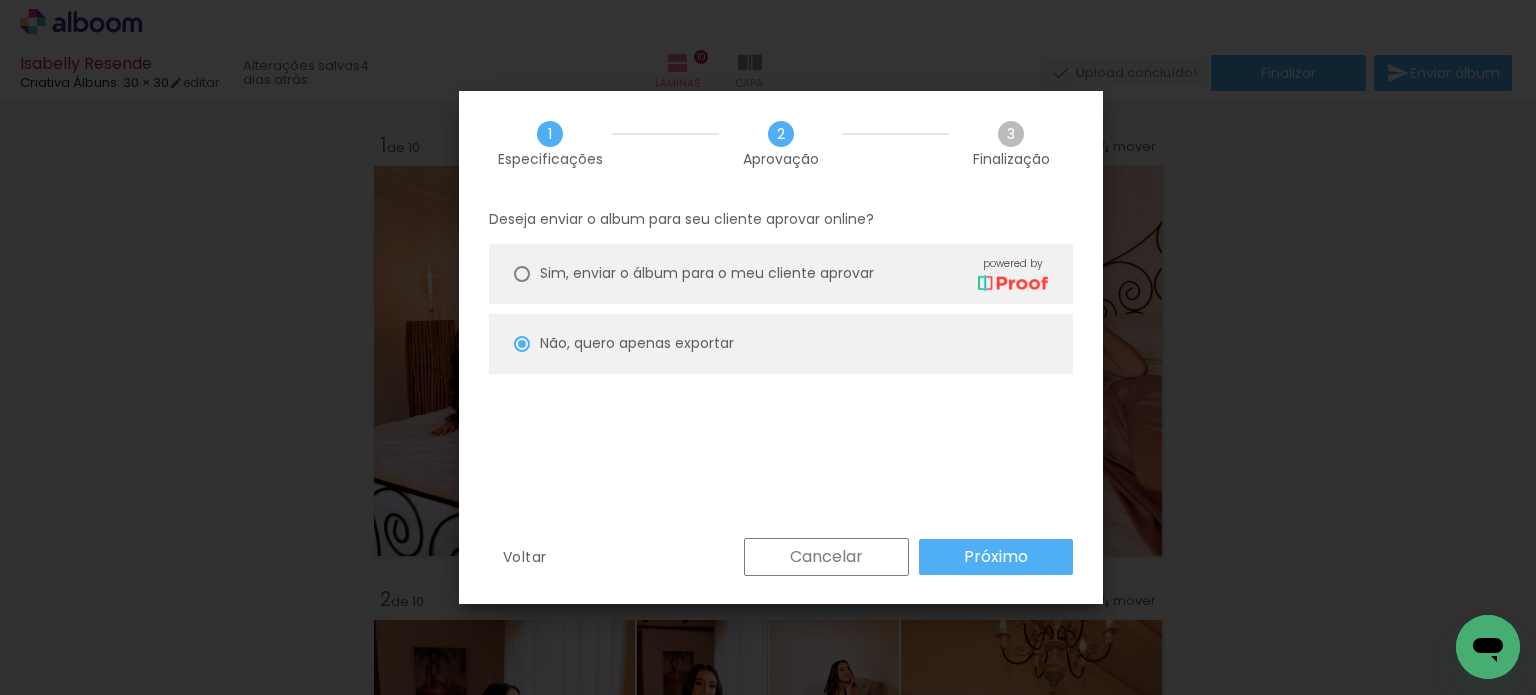 click on "Próximo" at bounding box center (0, 0) 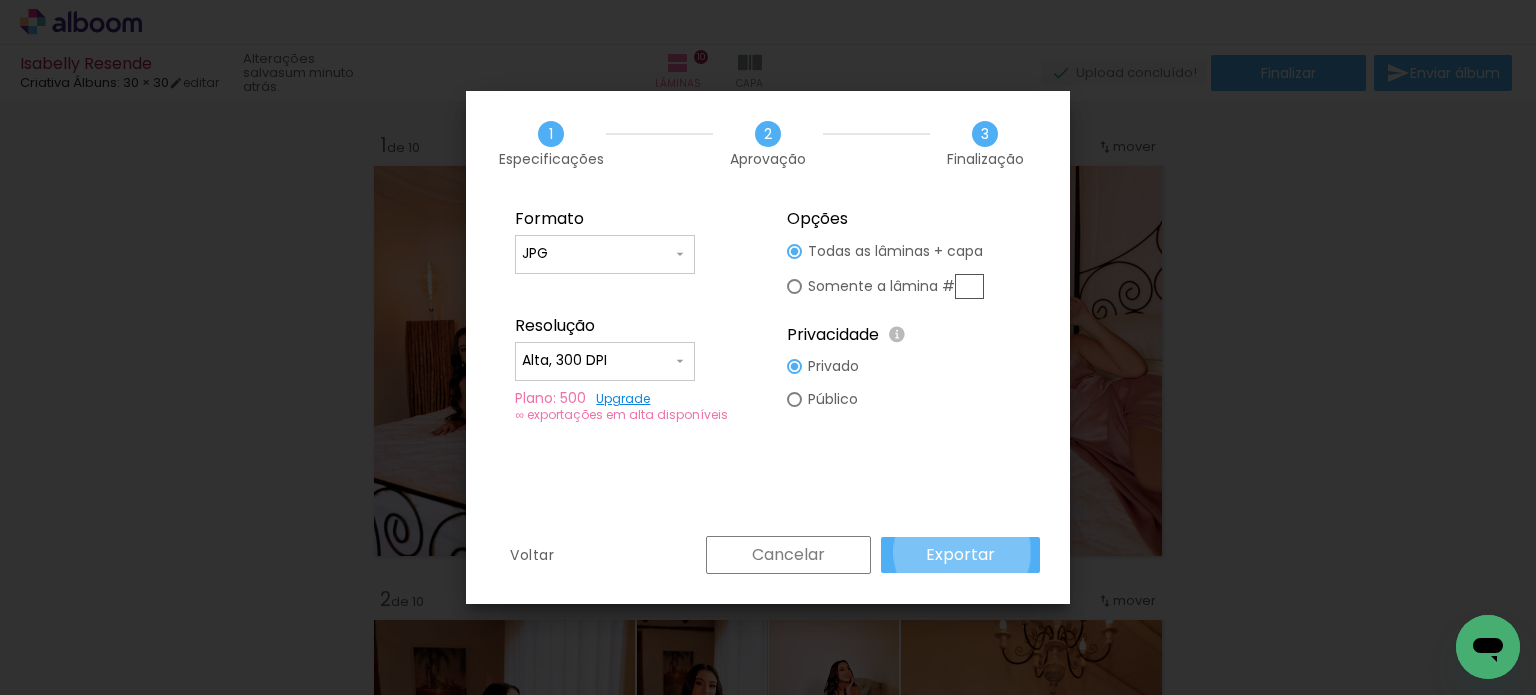 click on "Exportar" at bounding box center (0, 0) 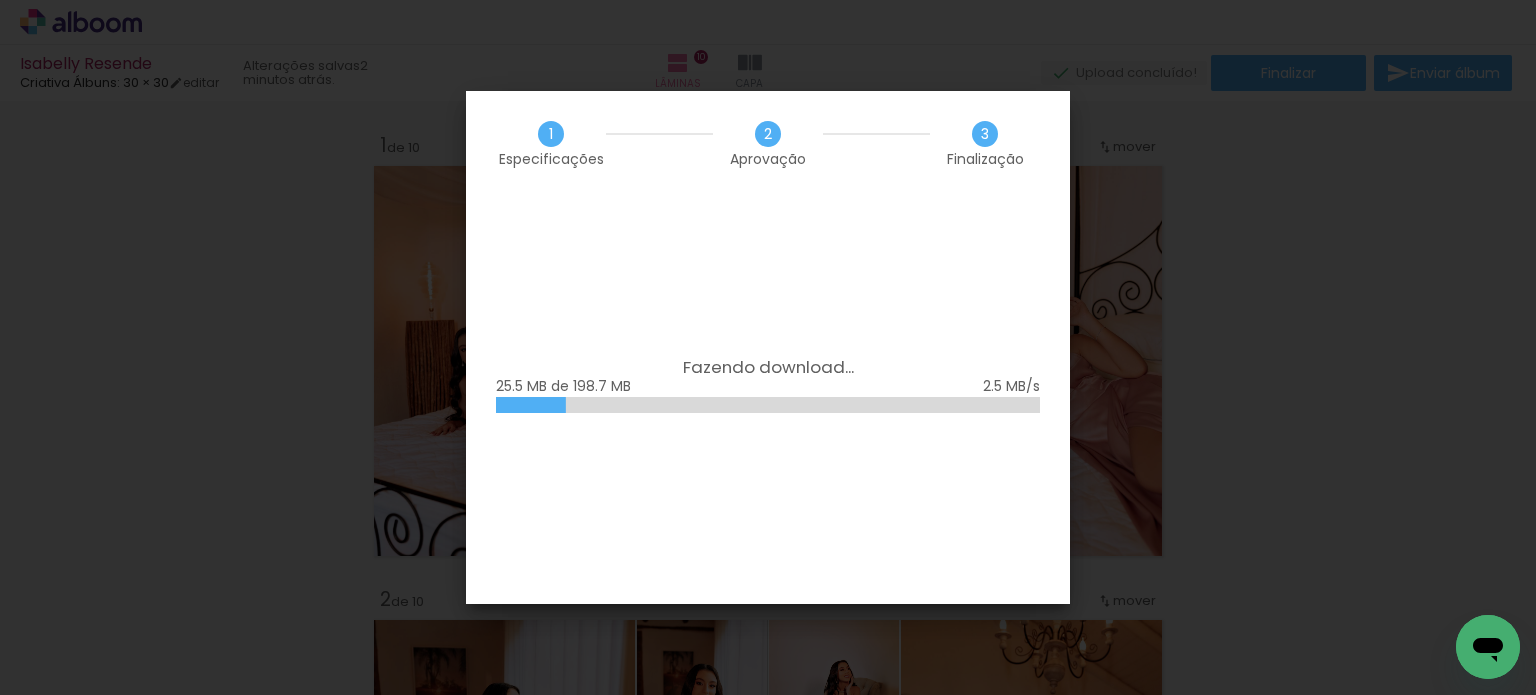 scroll, scrollTop: 0, scrollLeft: 0, axis: both 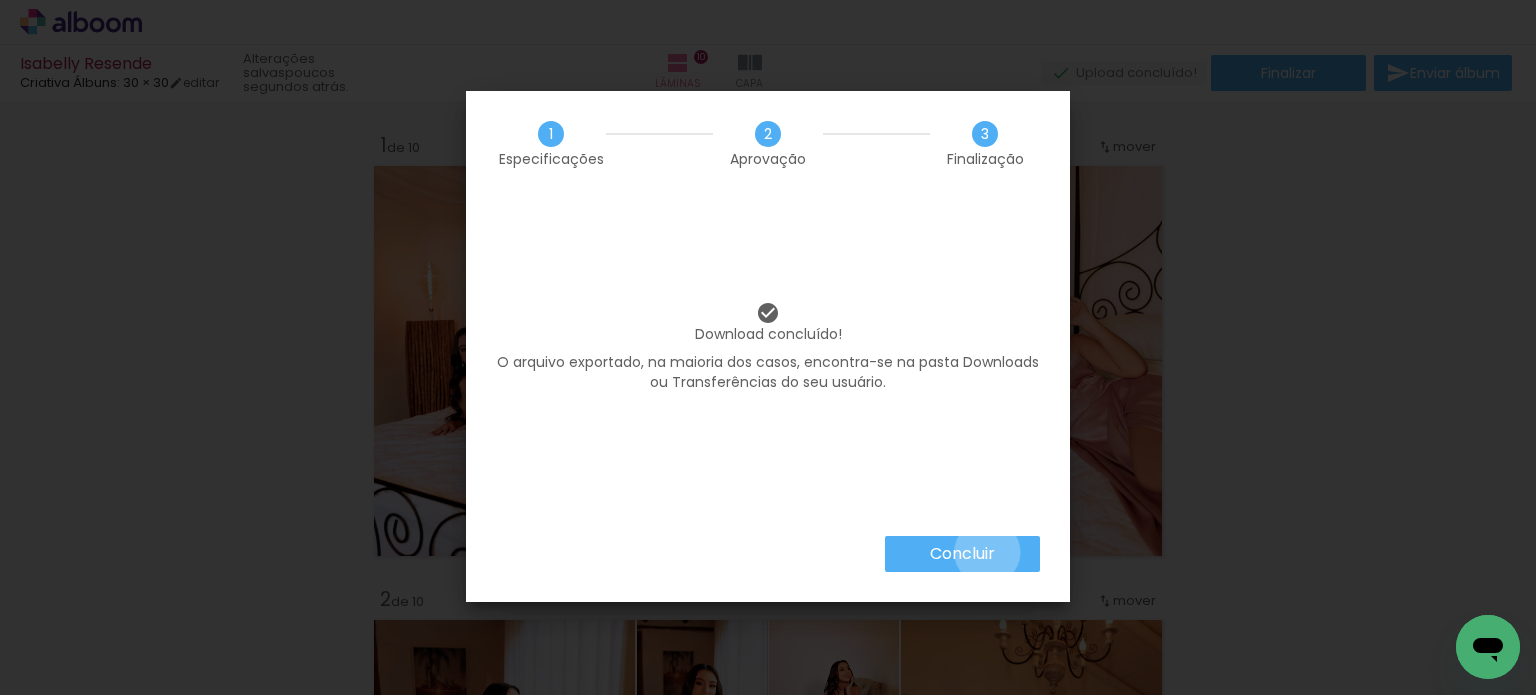 click on "Concluir" at bounding box center [0, 0] 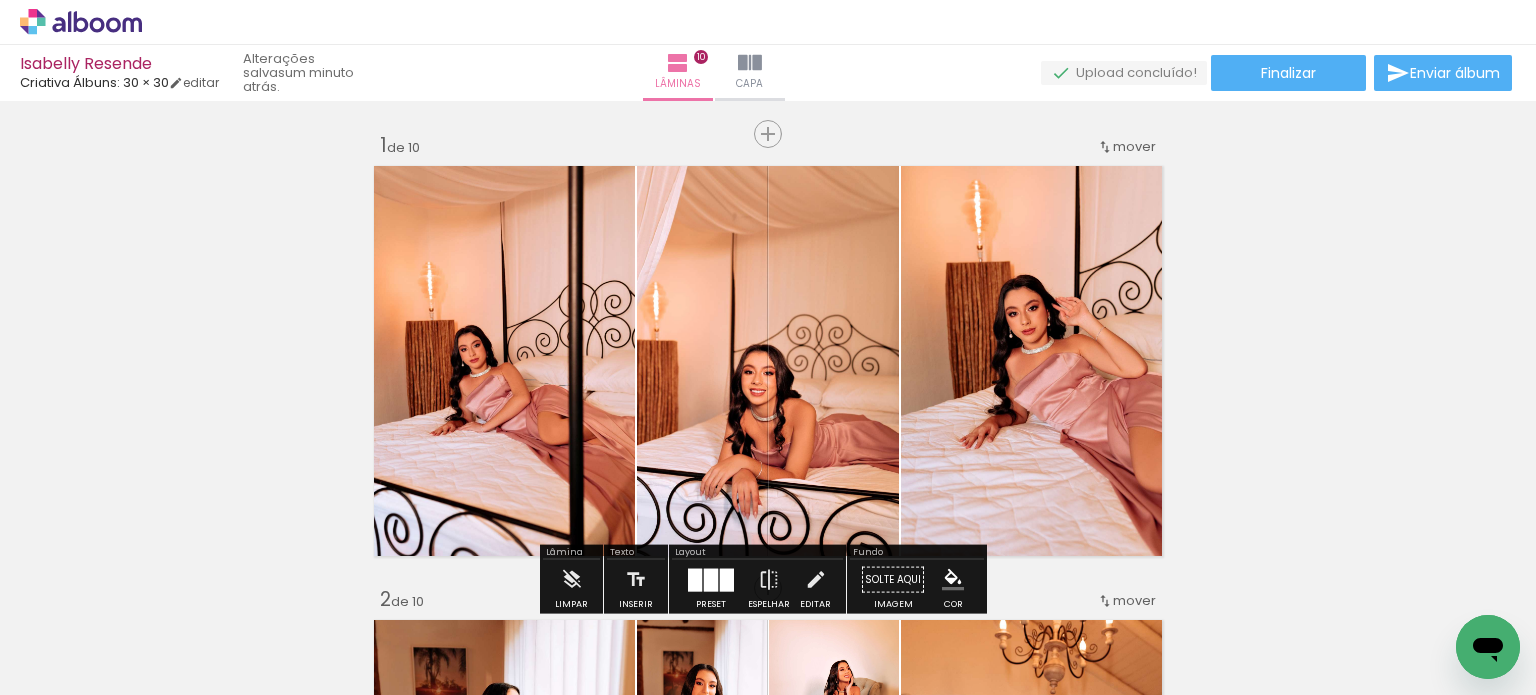 click on "Inserir lâmina 1  de 10  Inserir lâmina 2  de 10  Inserir lâmina 3  de 10  Inserir lâmina 4  de 10  Inserir lâmina 5  de 10  Inserir lâmina 6  de 10  Inserir lâmina 7  de 10  Inserir lâmina 8  de 10  Inserir lâmina 9  de 10  Inserir lâmina 10  de 10" at bounding box center (768, 2605) 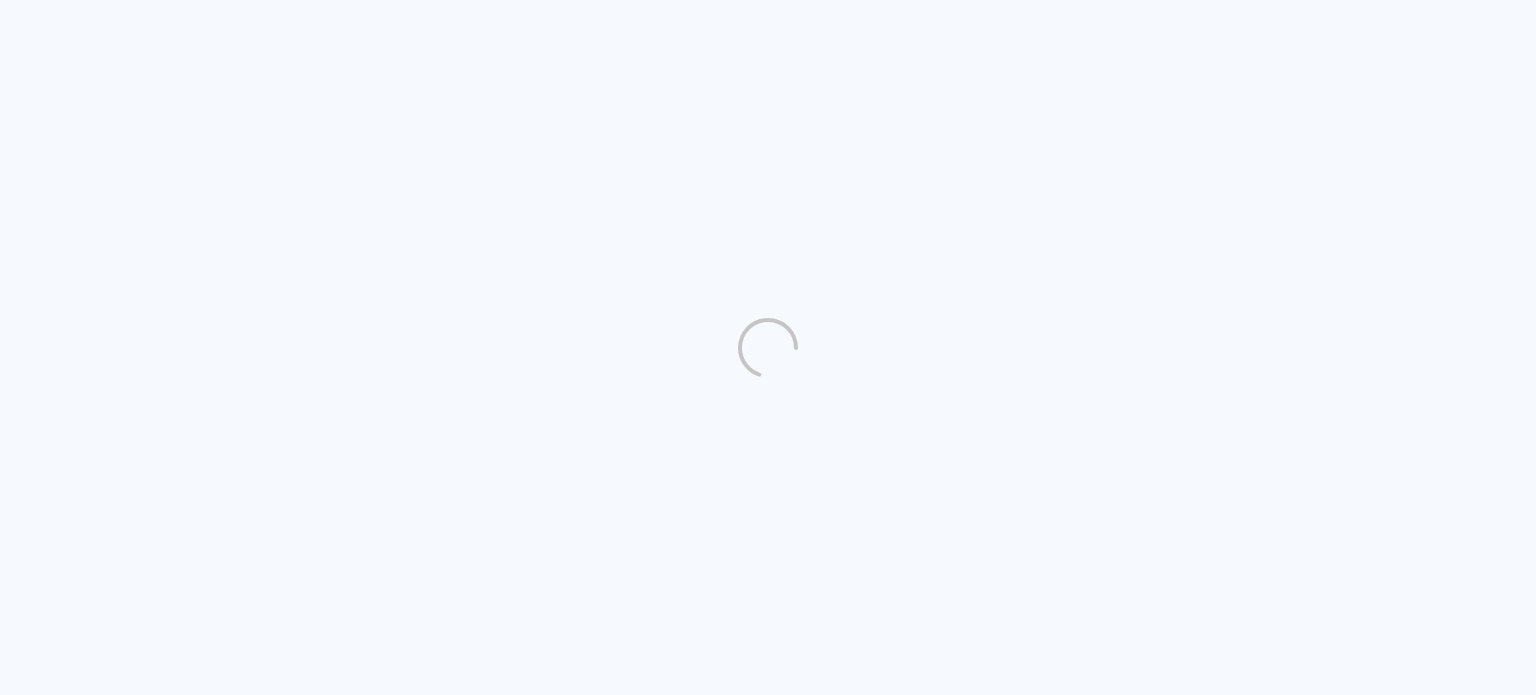 scroll, scrollTop: 0, scrollLeft: 0, axis: both 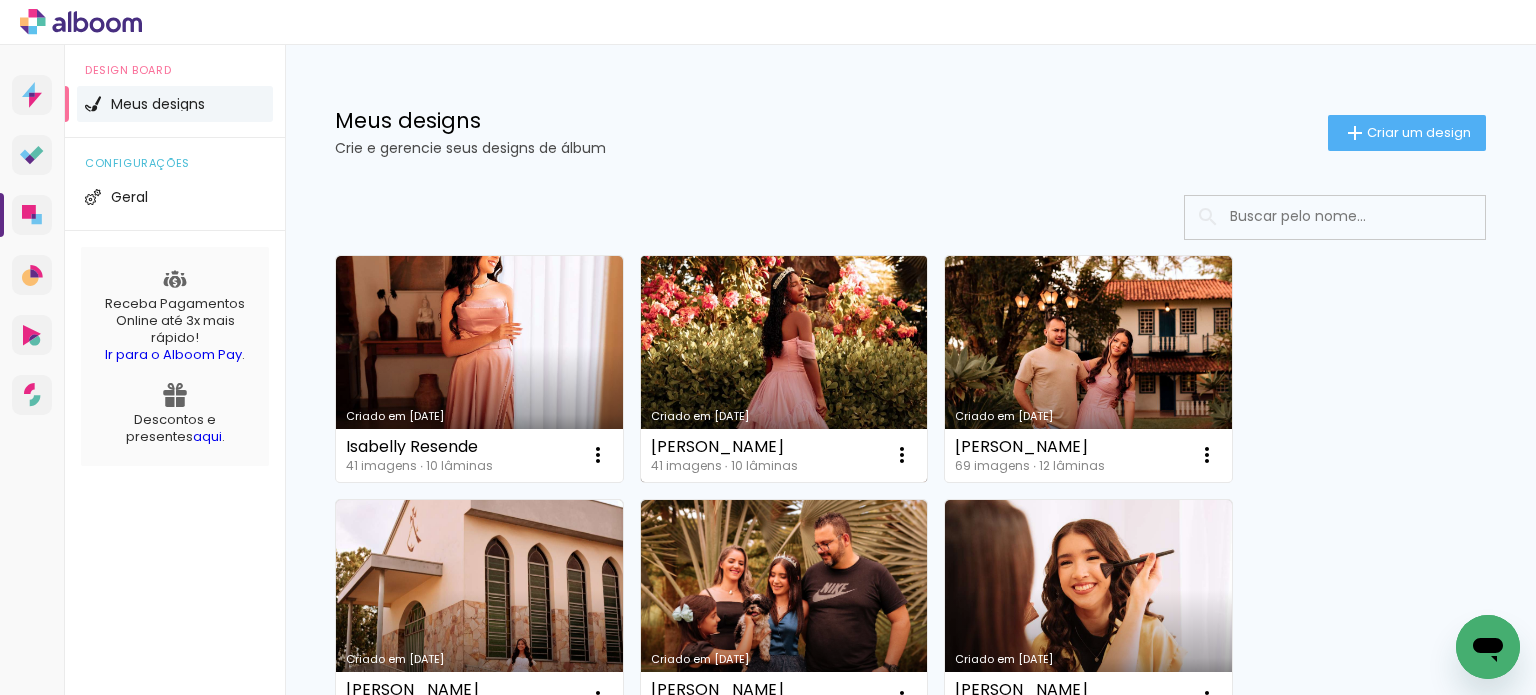 click on "Criado em [DATE]" at bounding box center (784, 369) 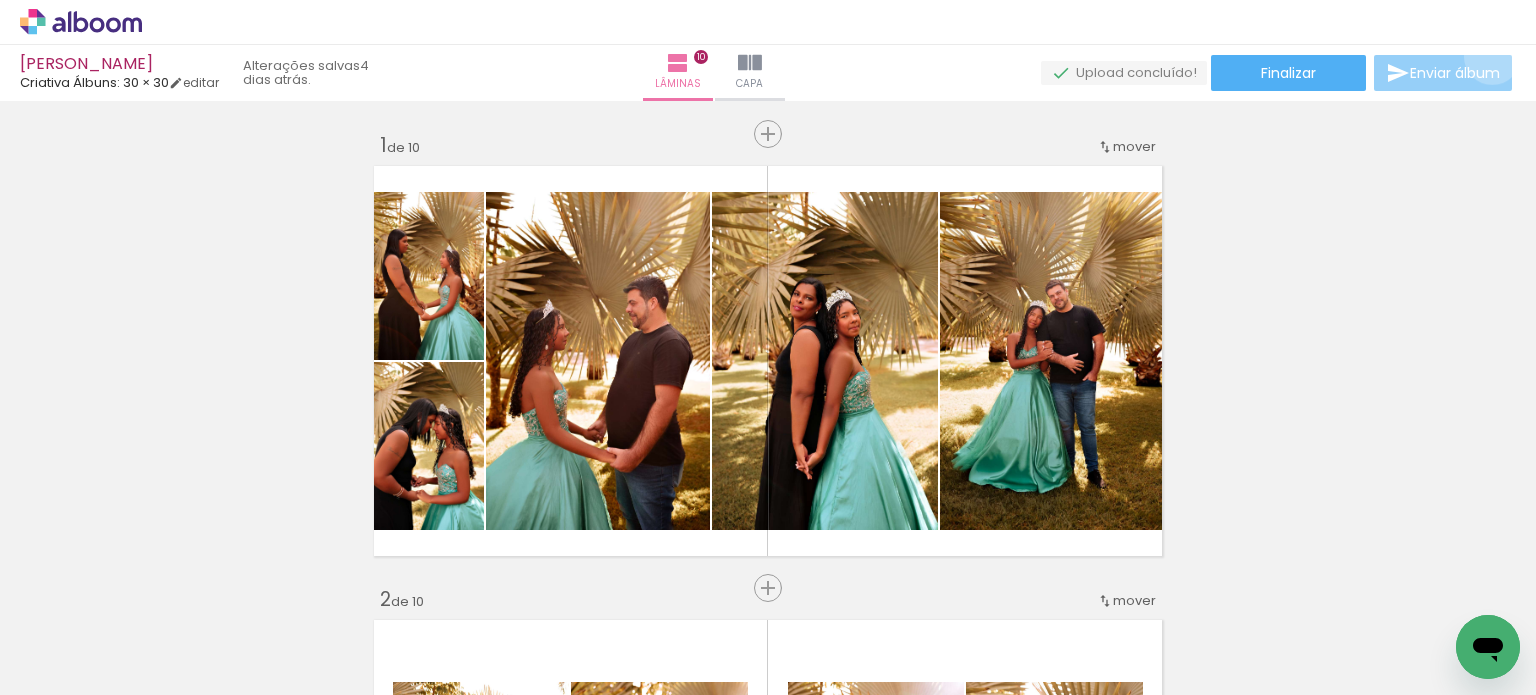 click on "Enviar álbum" at bounding box center (1443, 73) 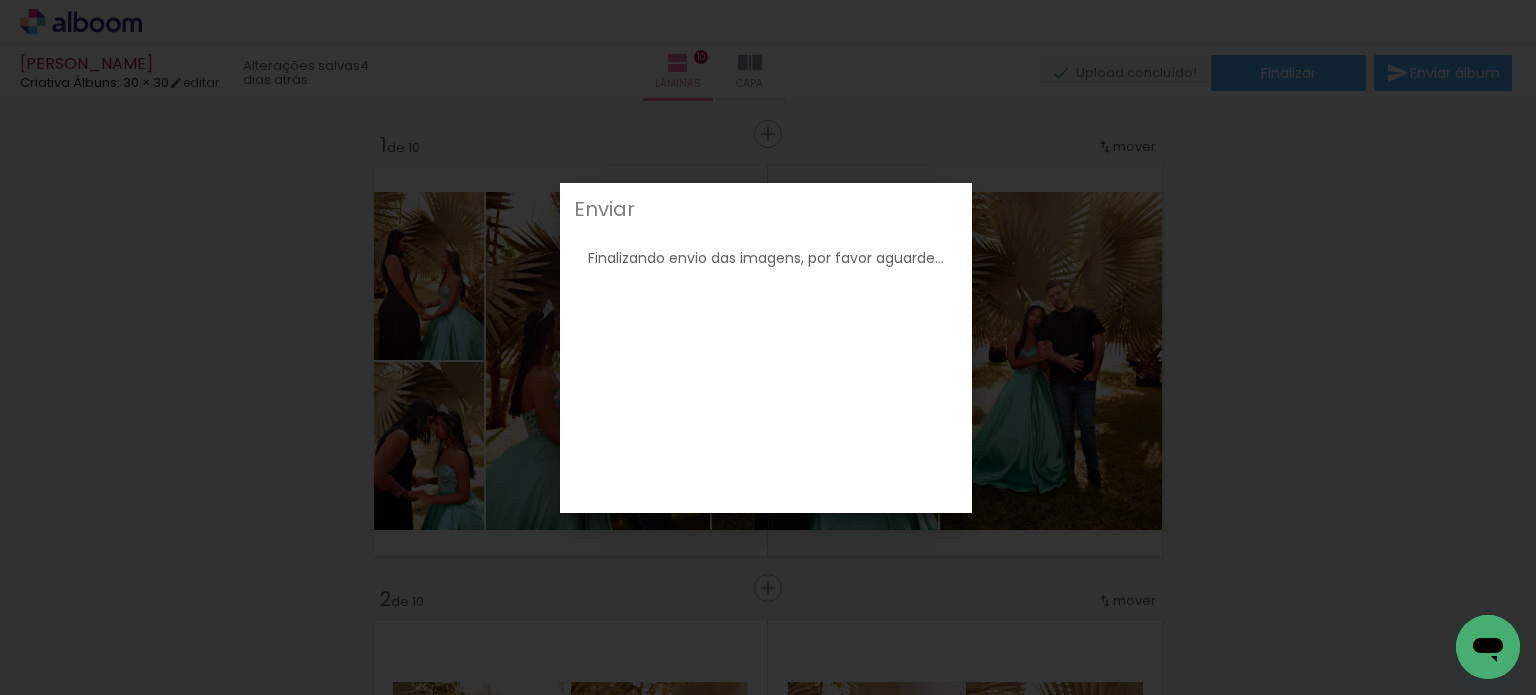 click 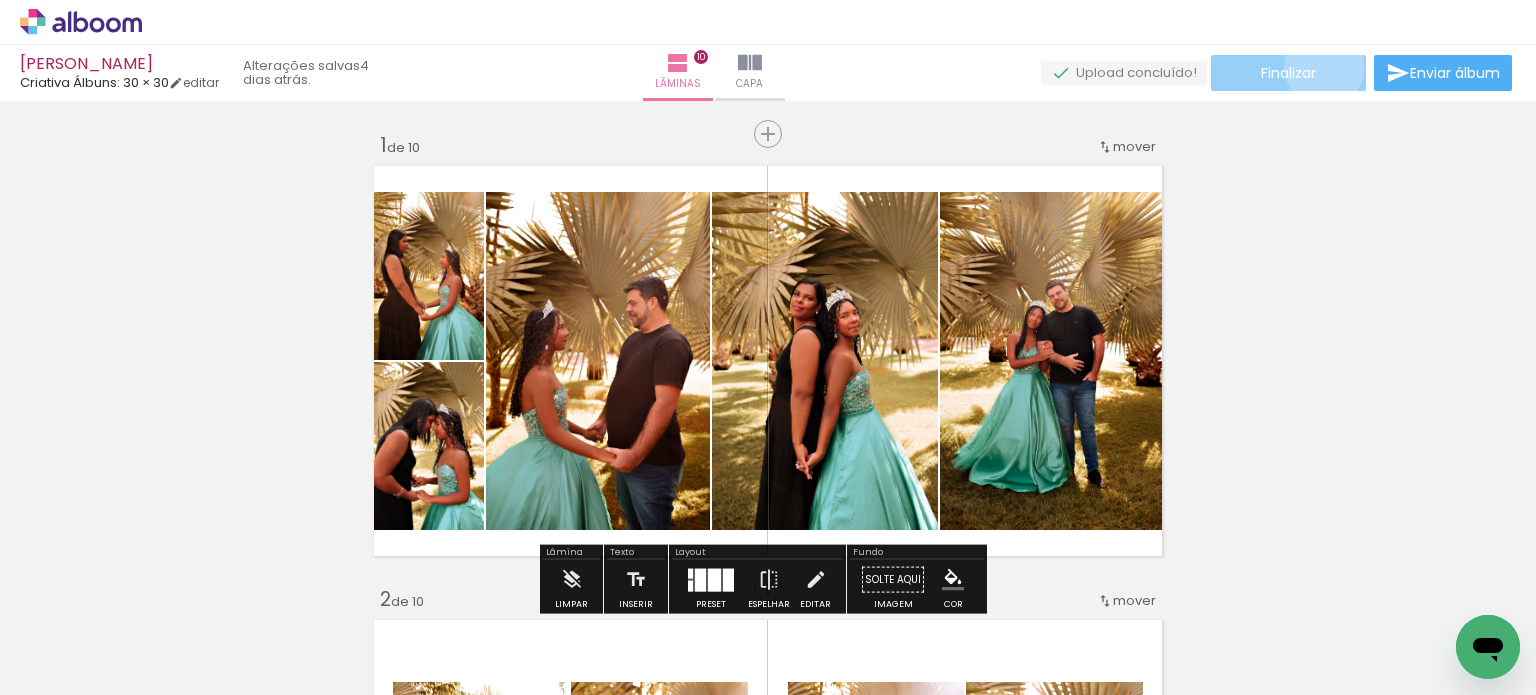 click on "Finalizar" 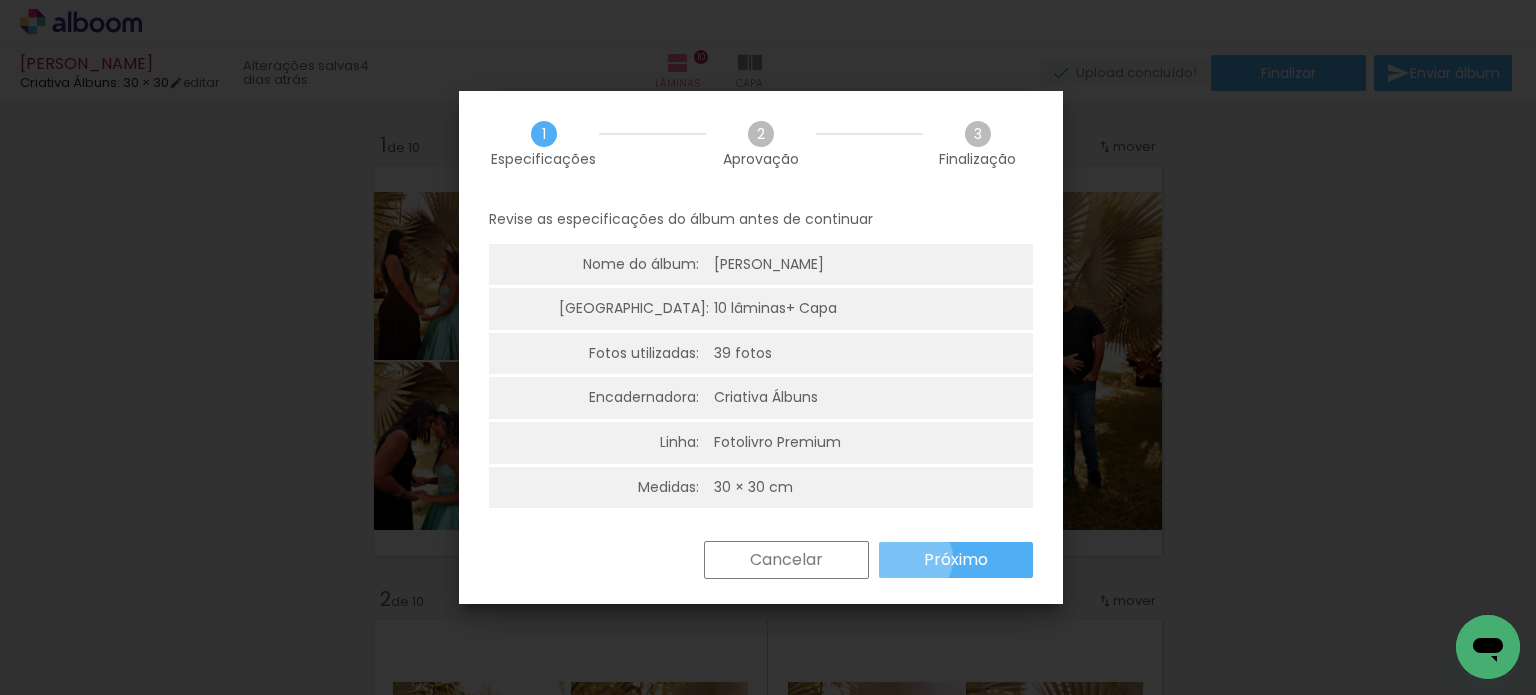 click on "Próximo" at bounding box center [956, 560] 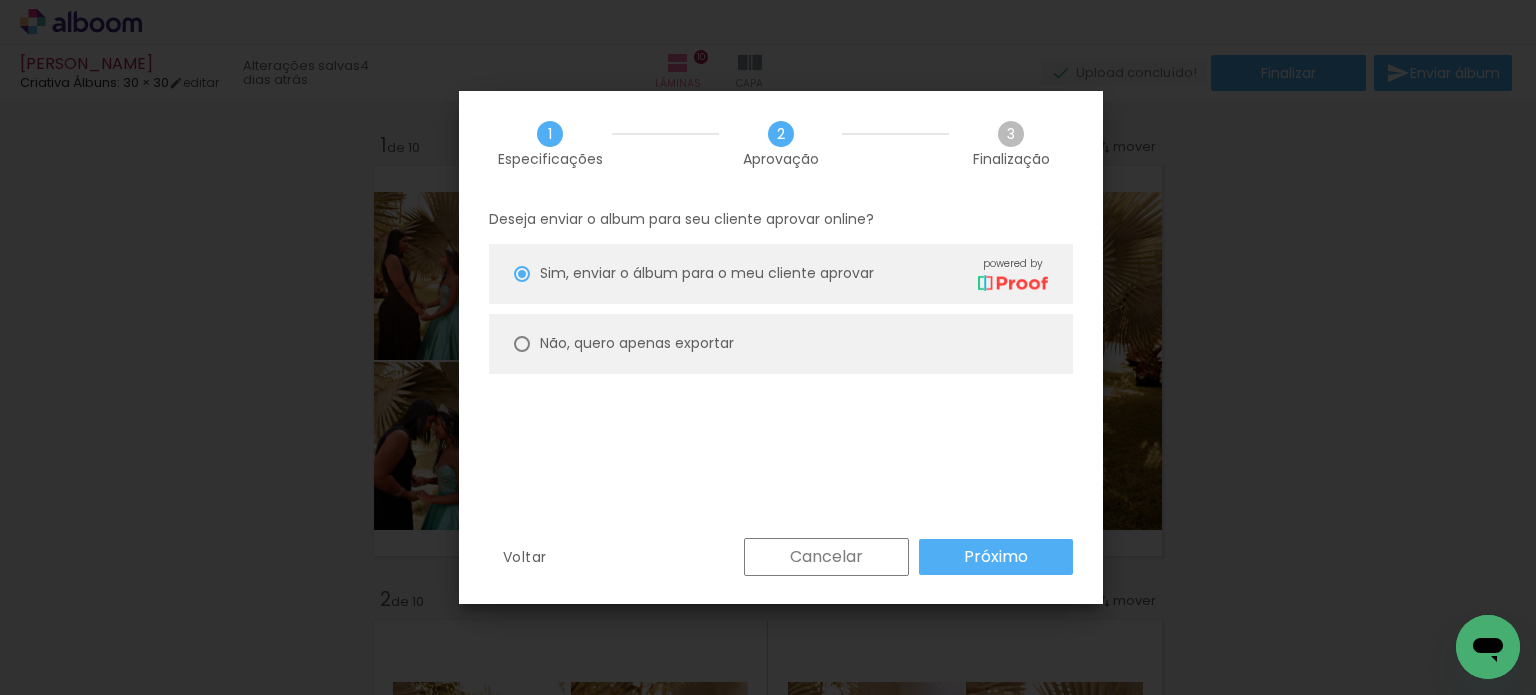 click on "Não, quero apenas exportar" at bounding box center (781, 344) 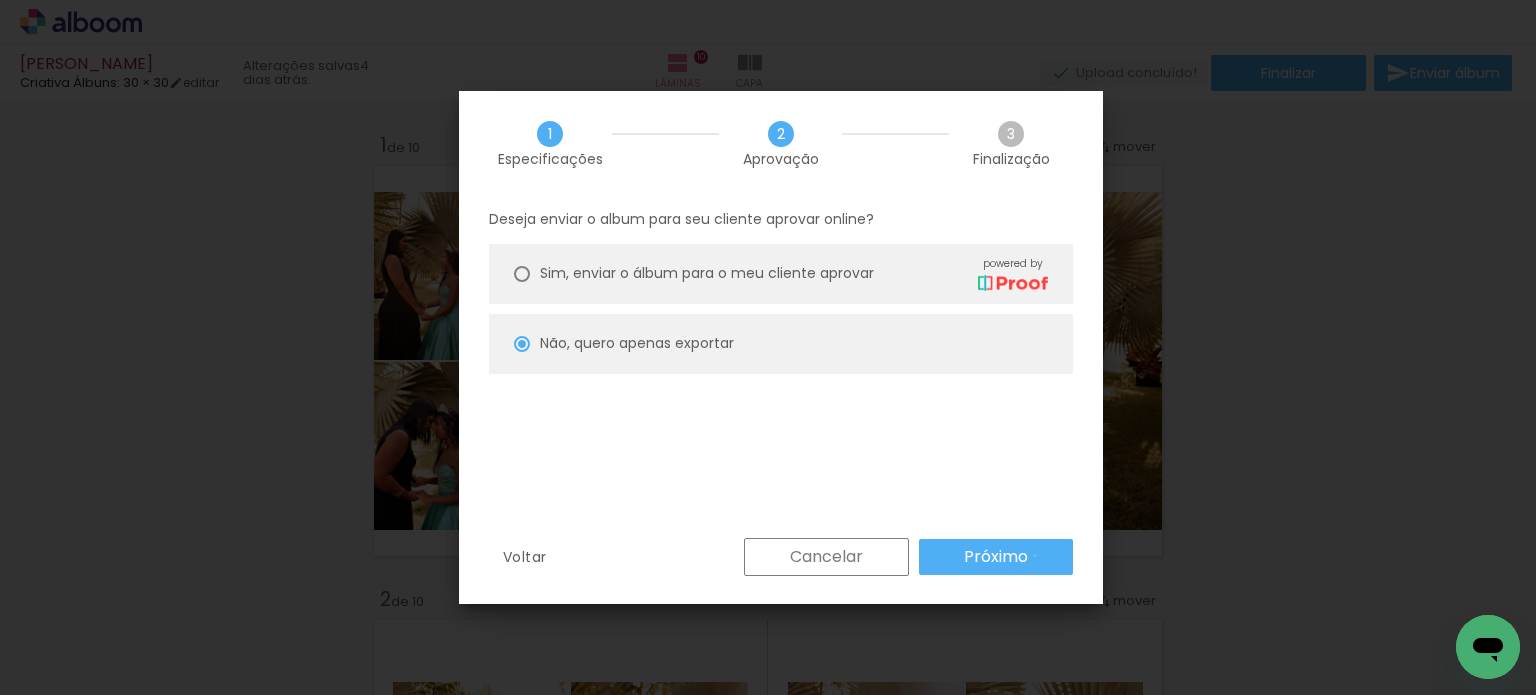 click on "Próximo" at bounding box center (996, 557) 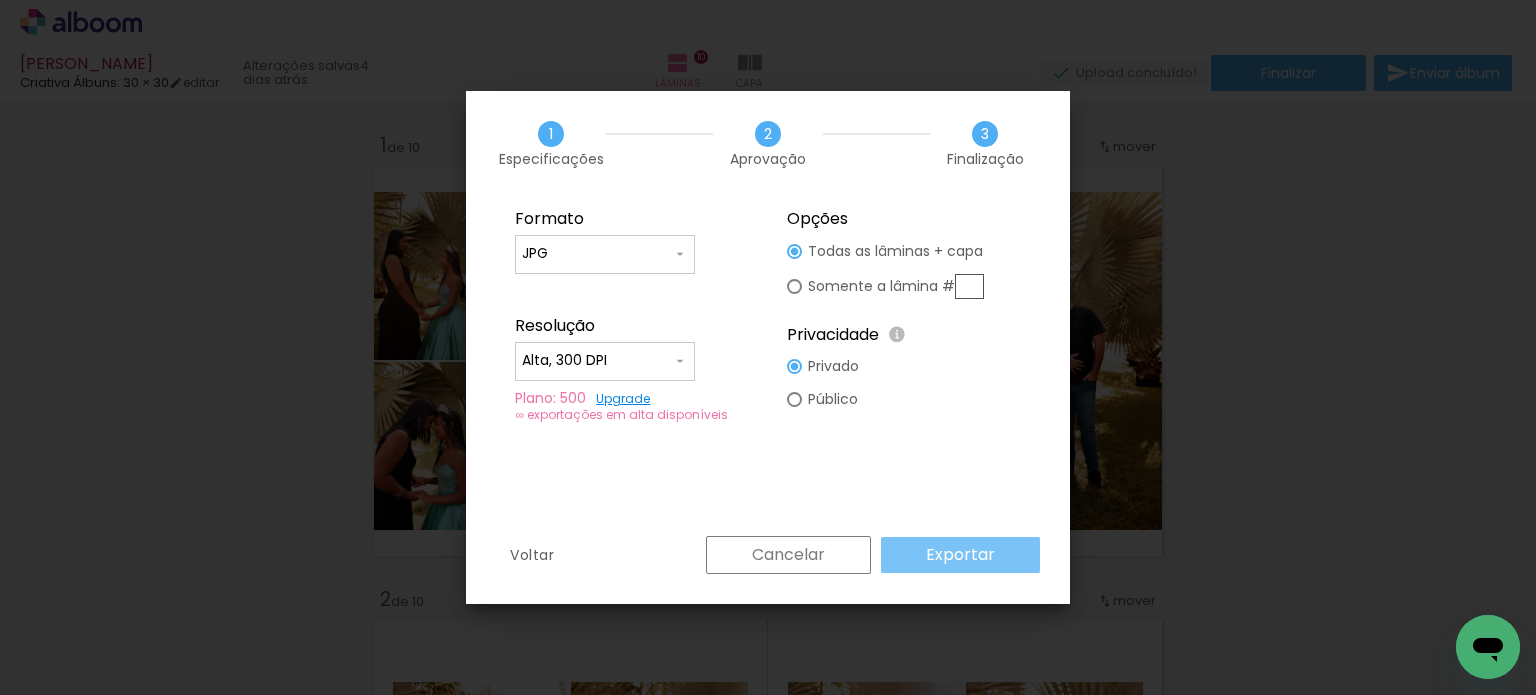 drag, startPoint x: 1035, startPoint y: 555, endPoint x: 950, endPoint y: 578, distance: 88.0568 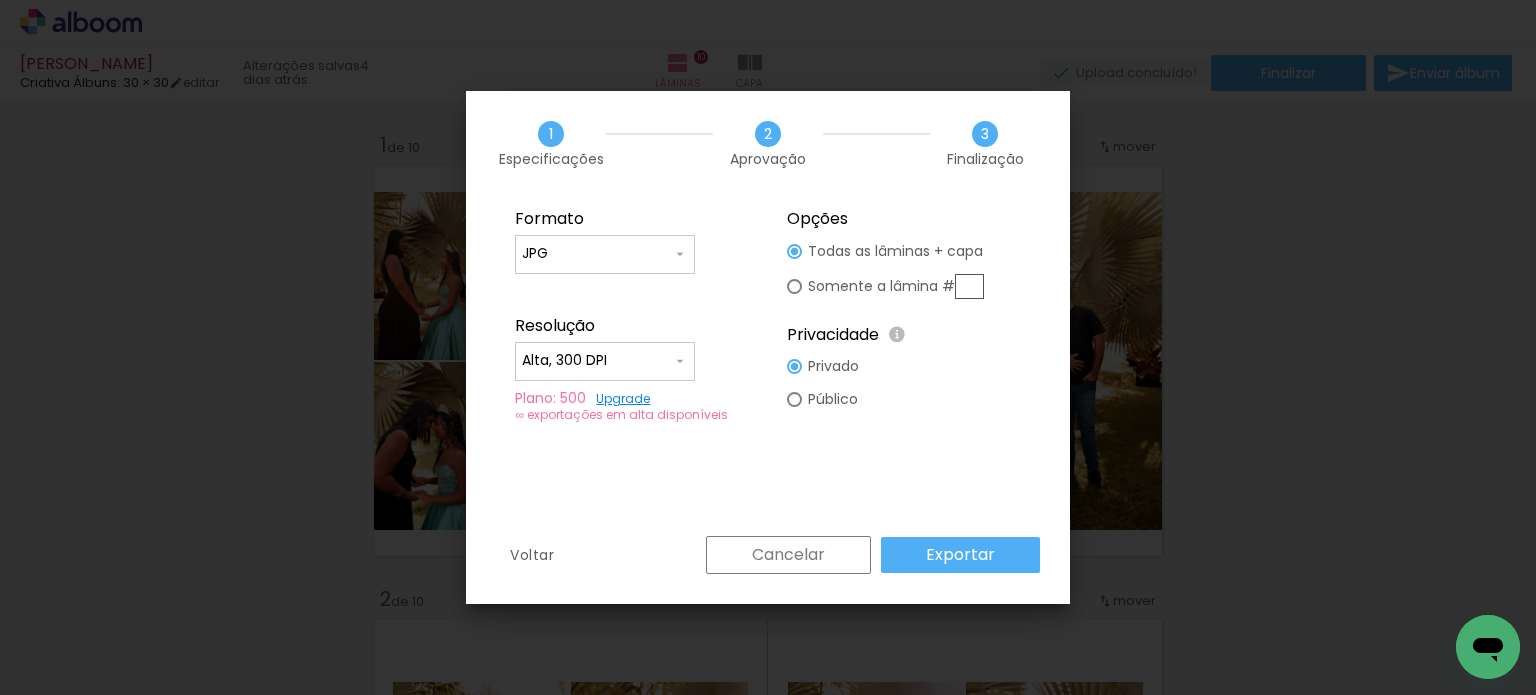 drag, startPoint x: 950, startPoint y: 578, endPoint x: 964, endPoint y: 551, distance: 30.413813 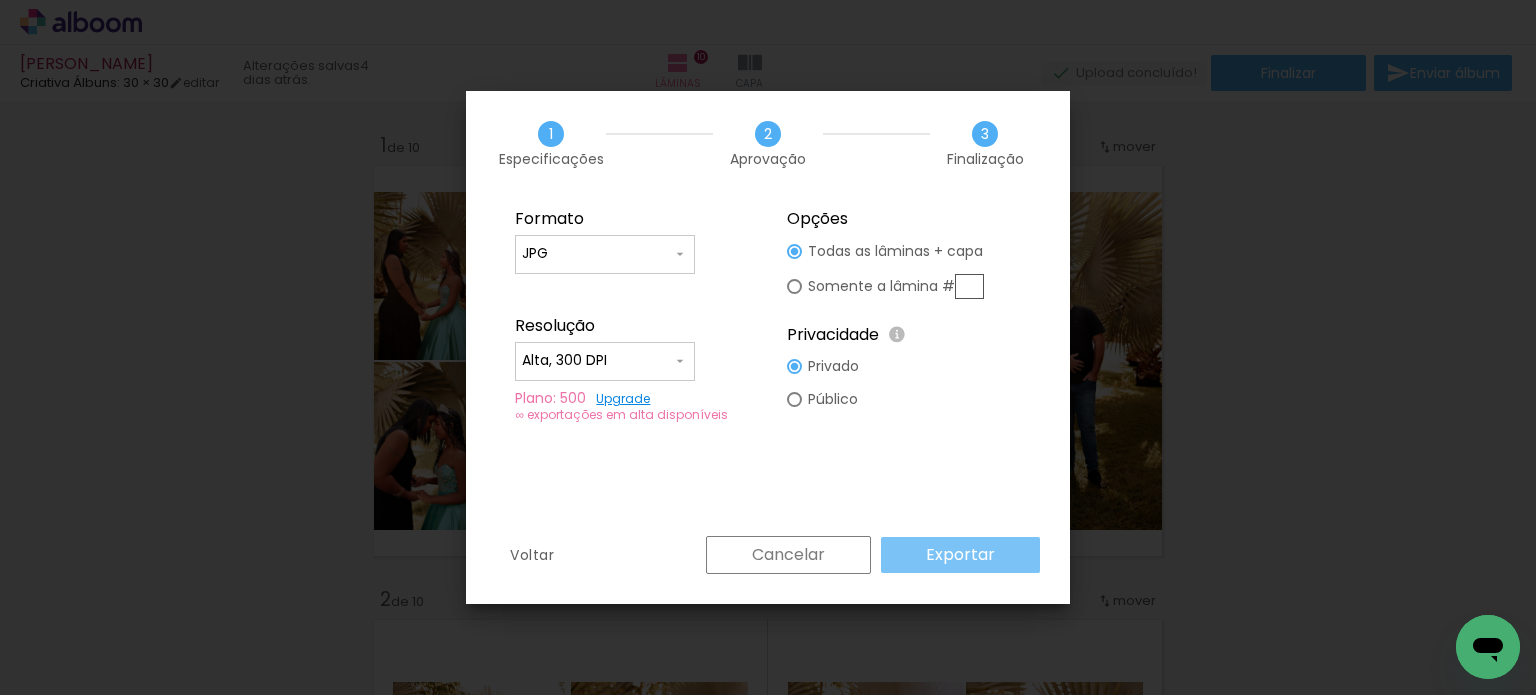 click on "Exportar" at bounding box center [0, 0] 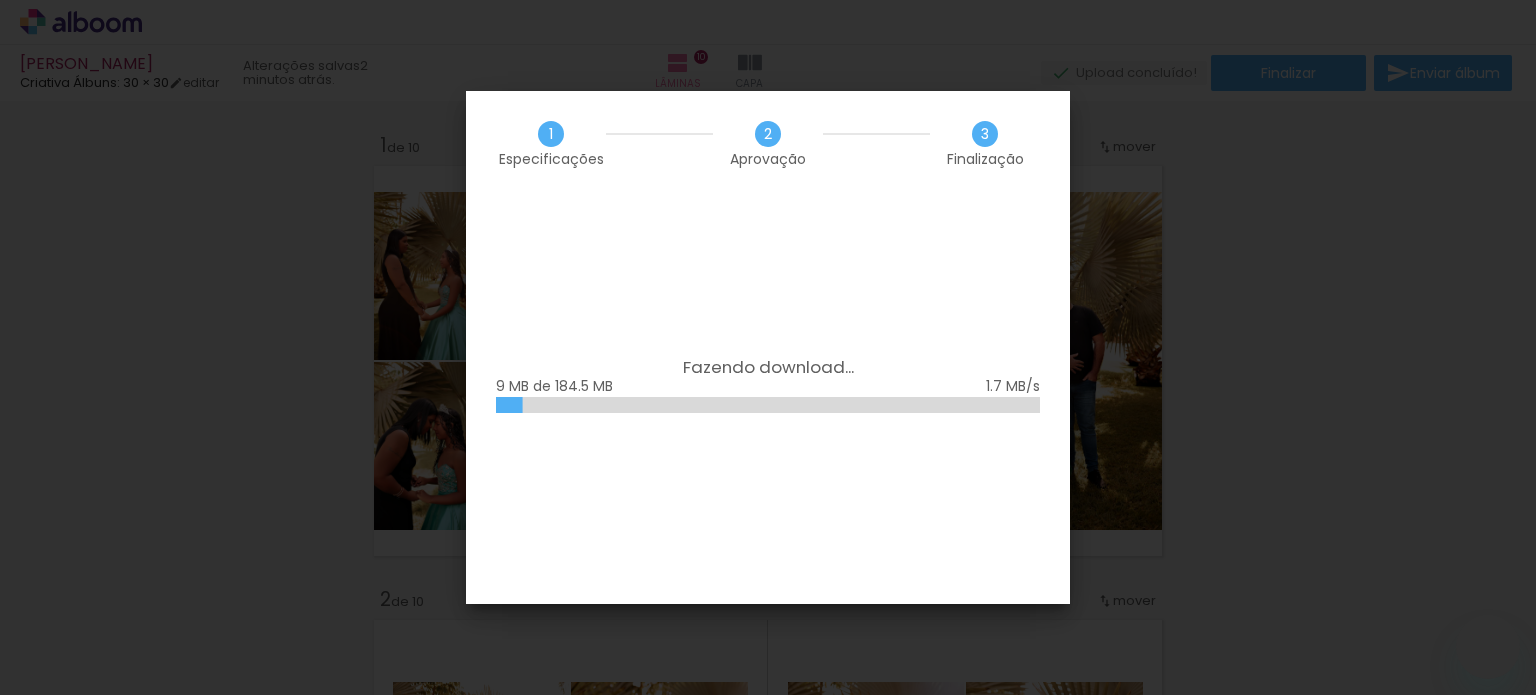scroll, scrollTop: 0, scrollLeft: 0, axis: both 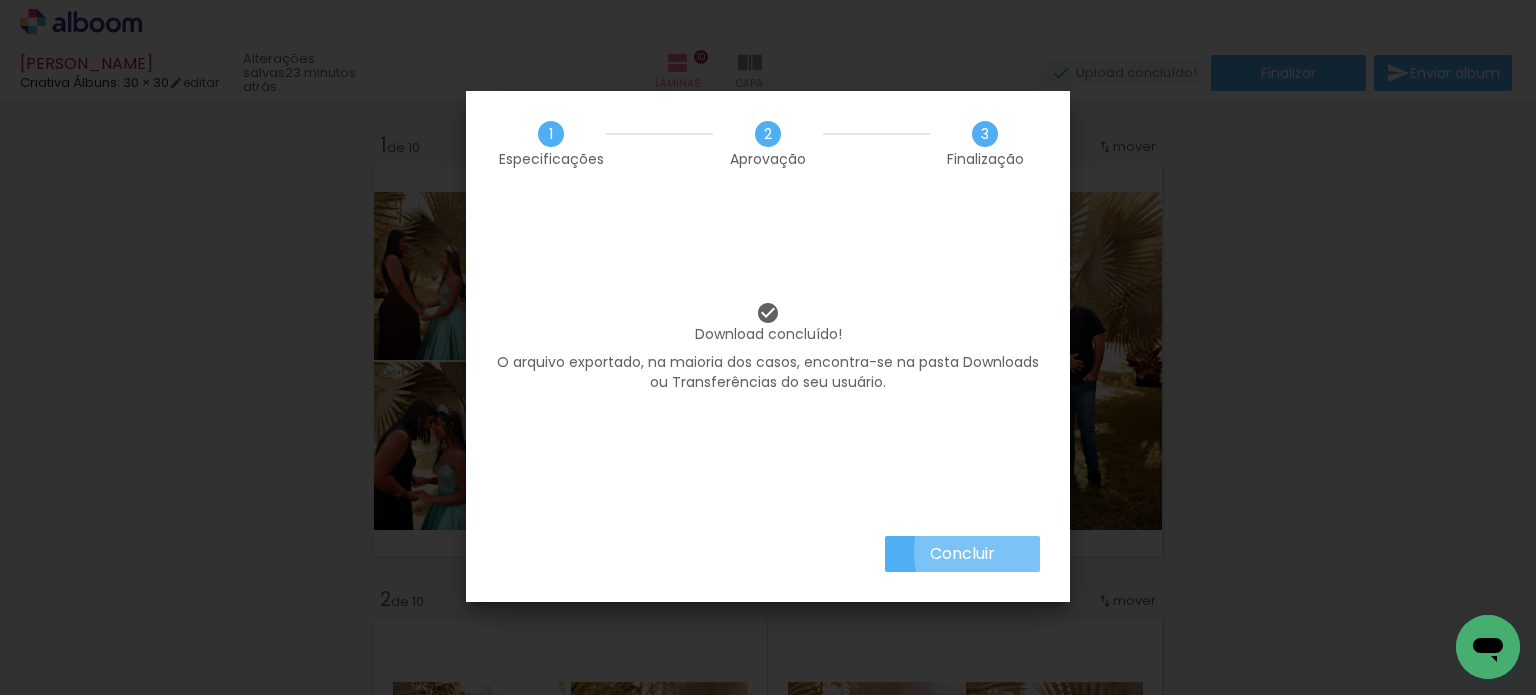 click on "Concluir" at bounding box center [962, 554] 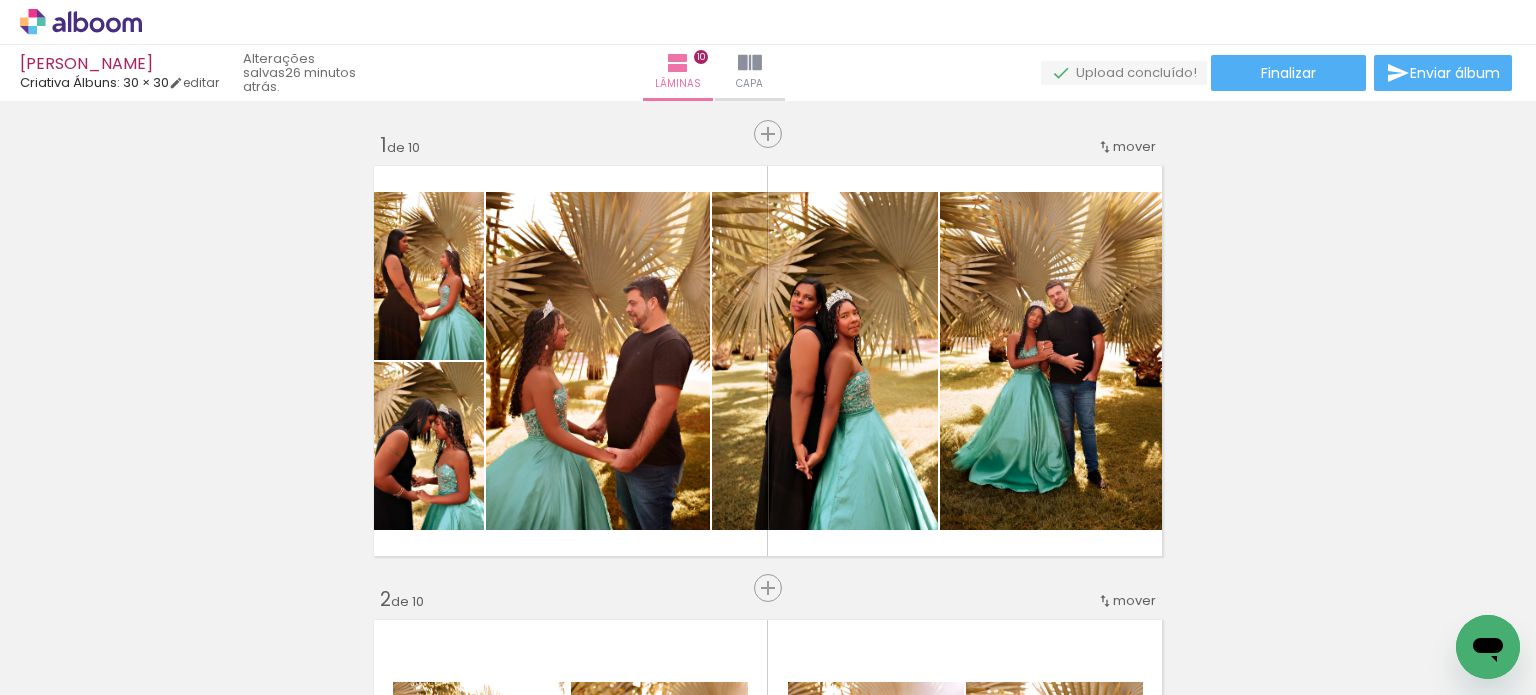 scroll, scrollTop: 0, scrollLeft: 0, axis: both 